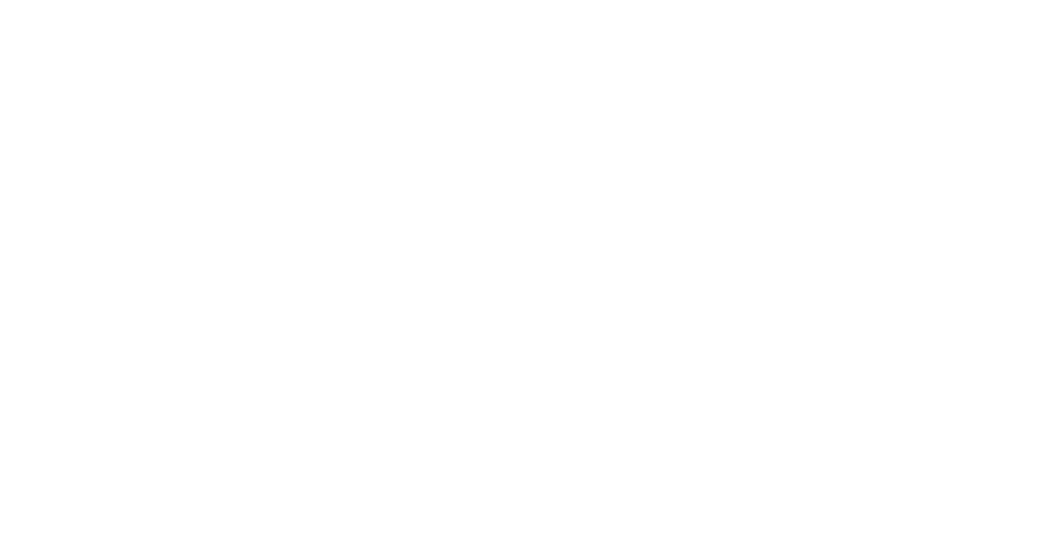 scroll, scrollTop: 0, scrollLeft: 0, axis: both 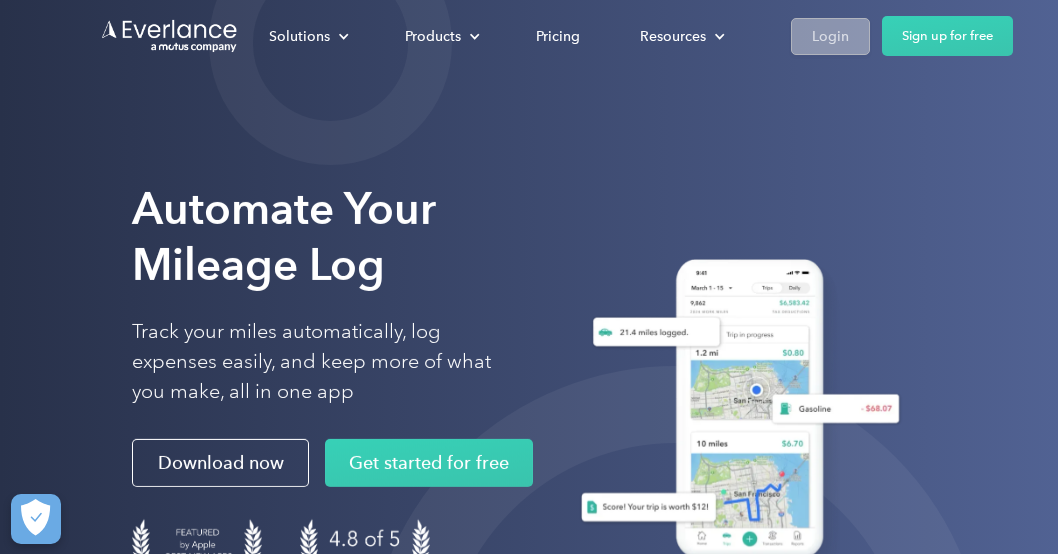 click on "Login" at bounding box center (830, 36) 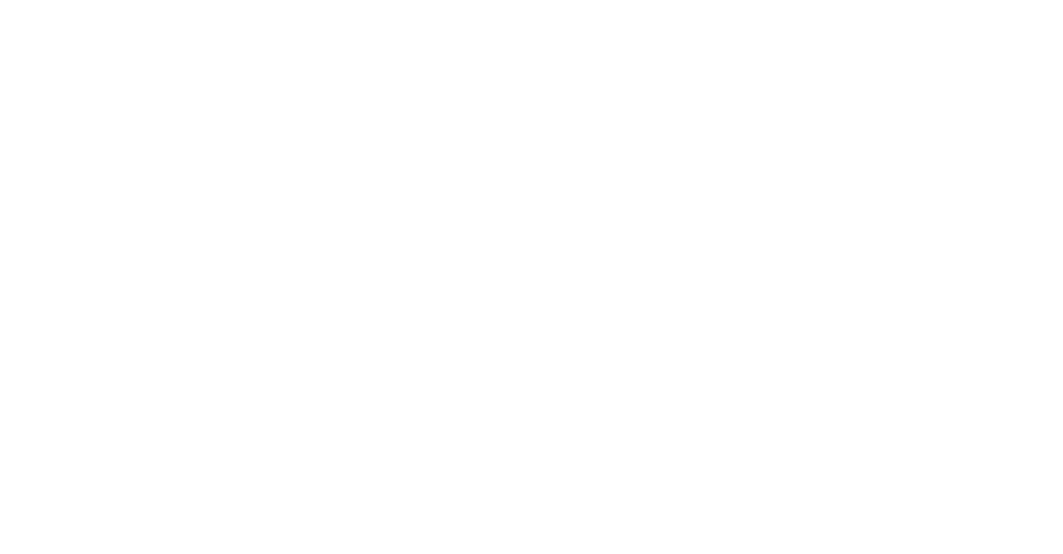 scroll, scrollTop: 0, scrollLeft: 0, axis: both 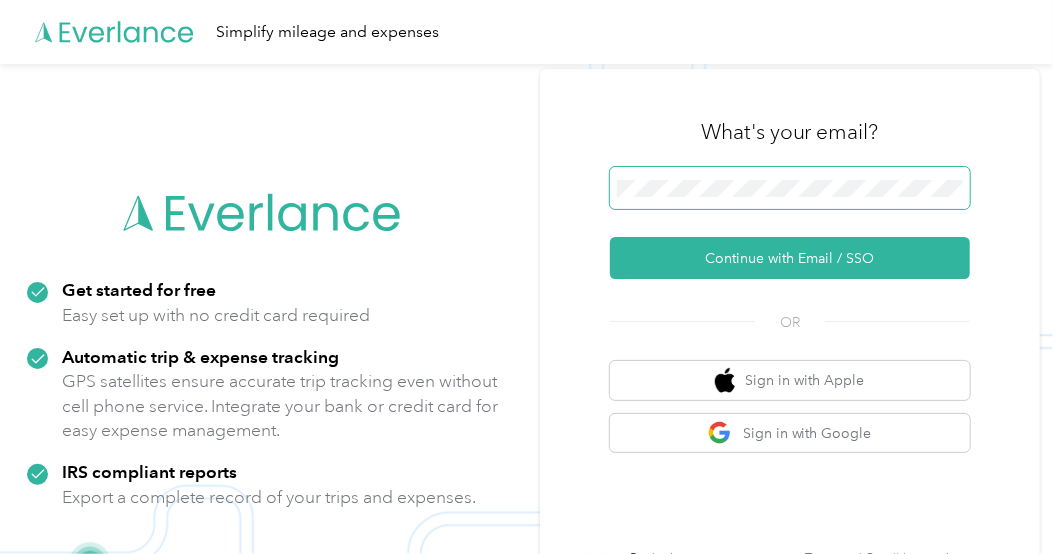 click at bounding box center [790, 188] 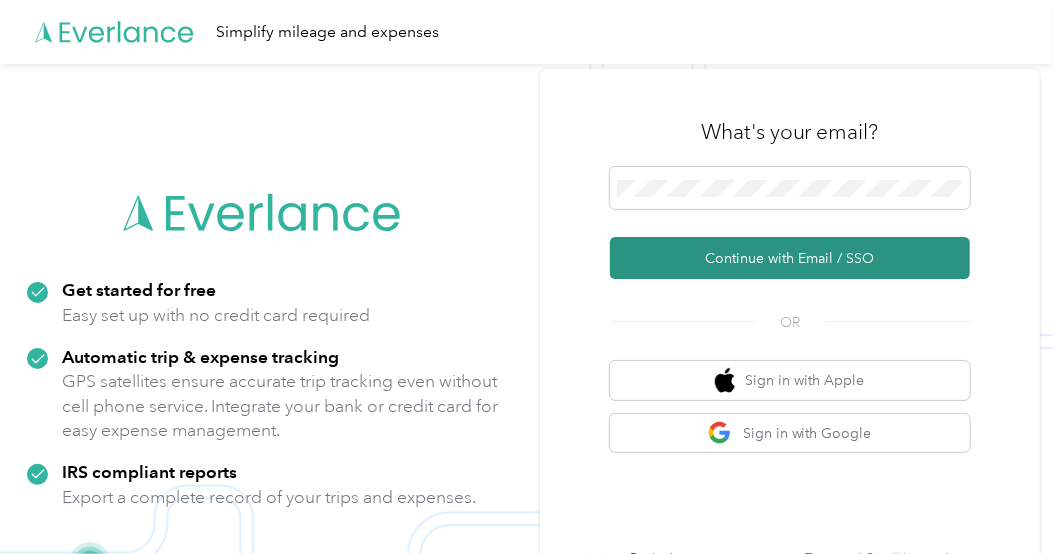 click on "Continue with Email / SSO" at bounding box center [790, 258] 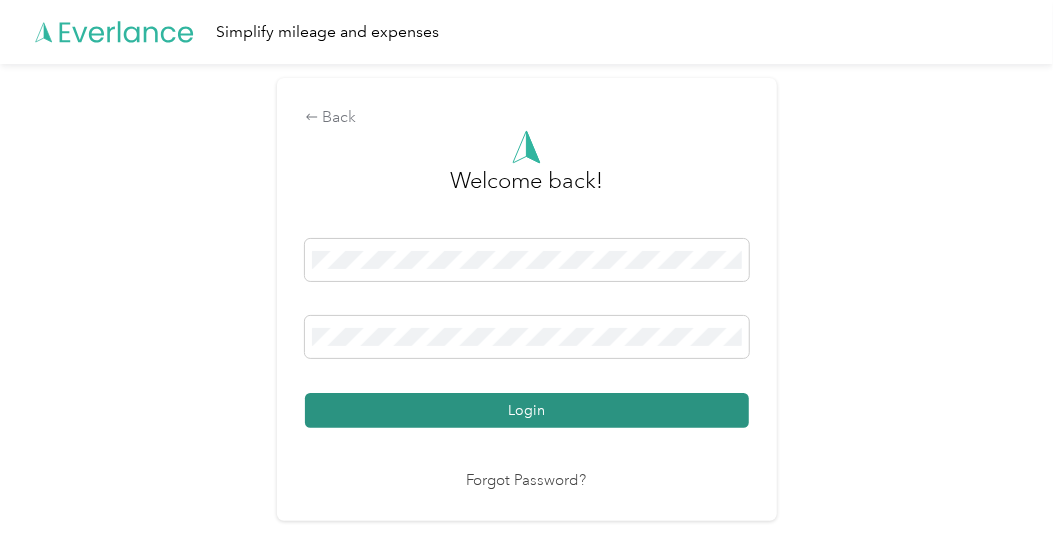 click on "Login" at bounding box center (527, 410) 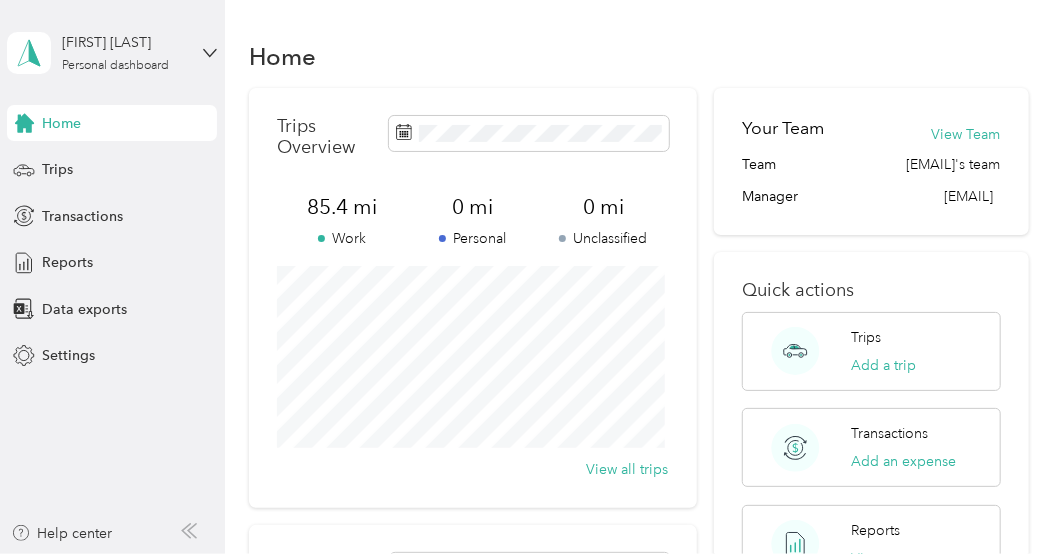 scroll, scrollTop: 6, scrollLeft: 0, axis: vertical 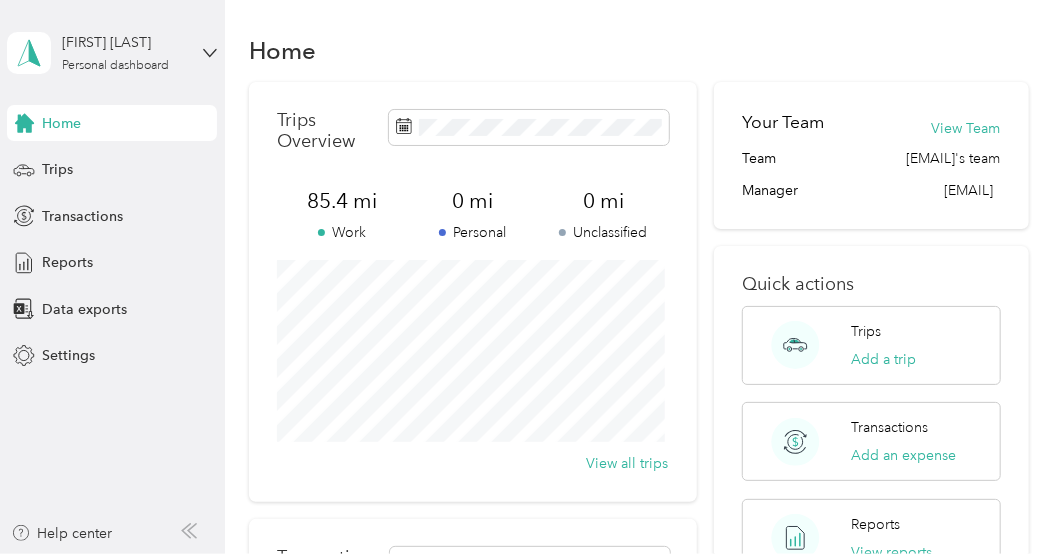 click on "Home" at bounding box center [638, 50] 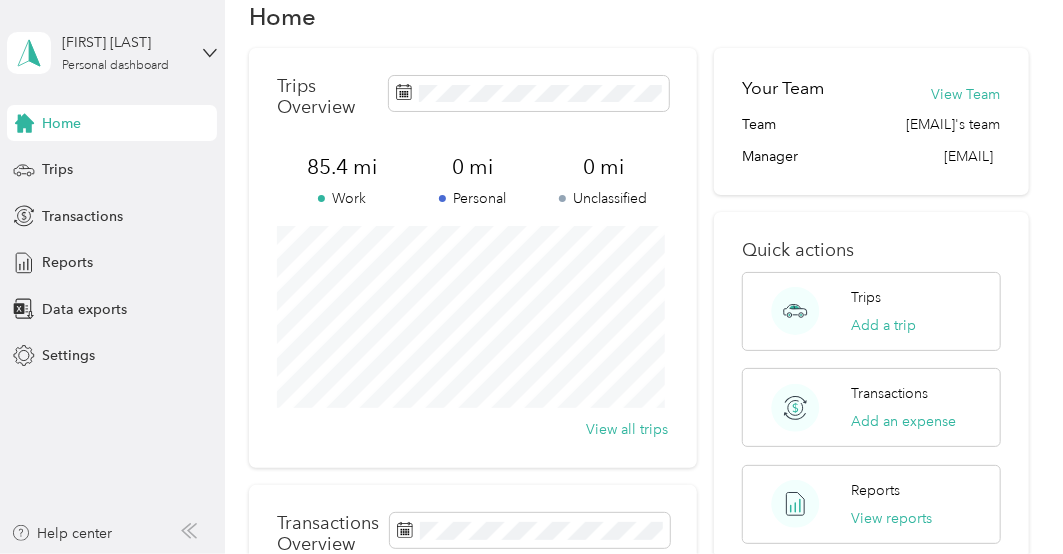 scroll, scrollTop: 32, scrollLeft: 0, axis: vertical 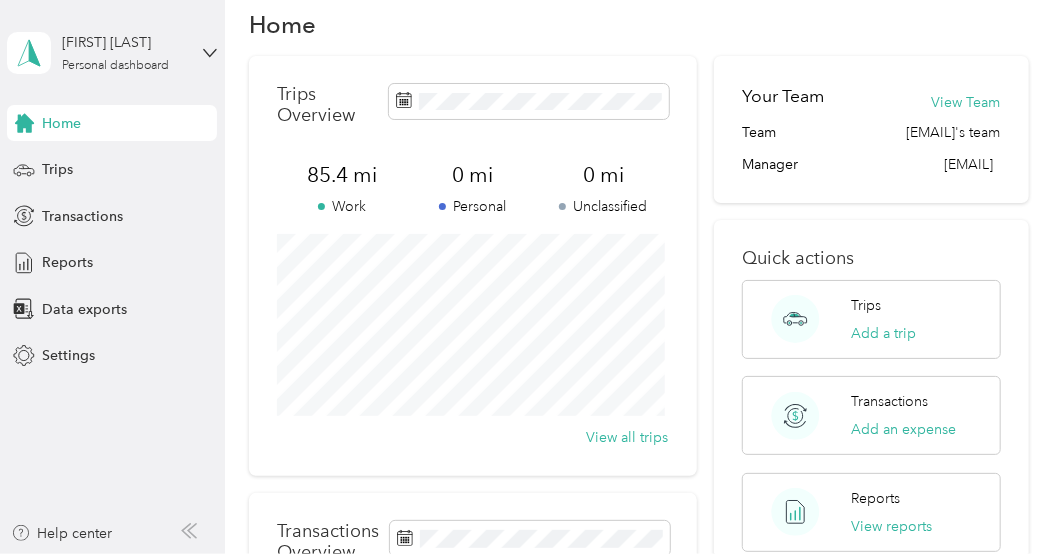 click on "Home Trips Overview 85.4   mi Work 0   mi Personal 0   mi Unclassified View all trips Transactions Overview No transactions recorded yet Connect your bank or credit card to automatically sync your expenses, or manually add an expense. Add an expense Your Team View Team Team pcox@acosta.com's team Manager pcox@acosta.com Quick actions Trips Add a trip Transactions Add an expense Reports View reports" at bounding box center (638, 397) 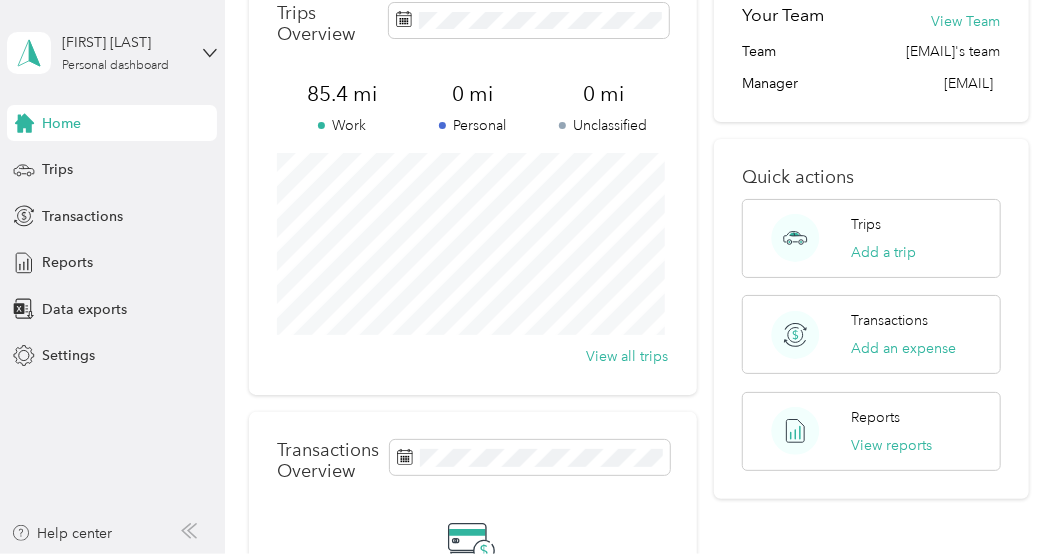 scroll, scrollTop: 0, scrollLeft: 0, axis: both 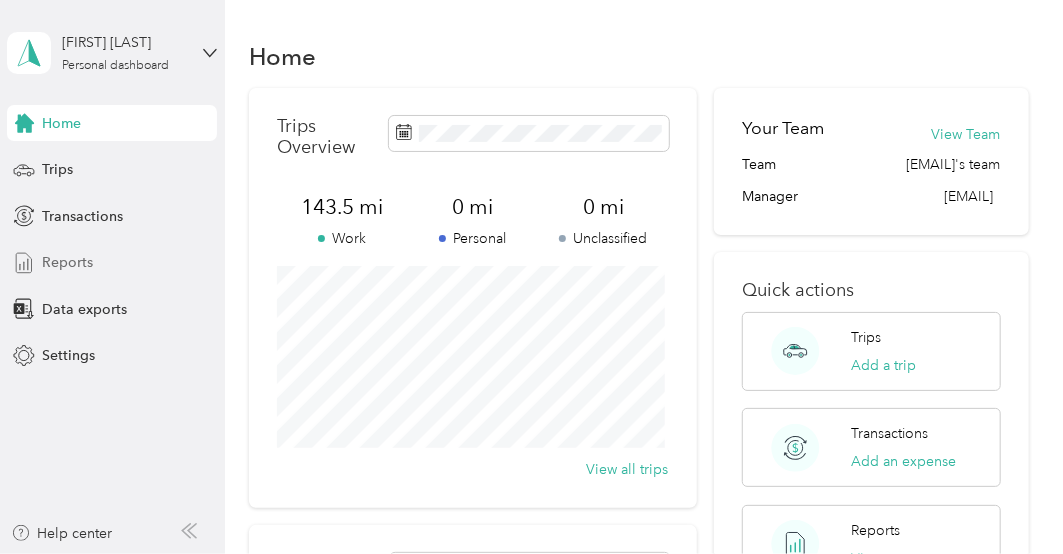 click on "Reports" at bounding box center [67, 262] 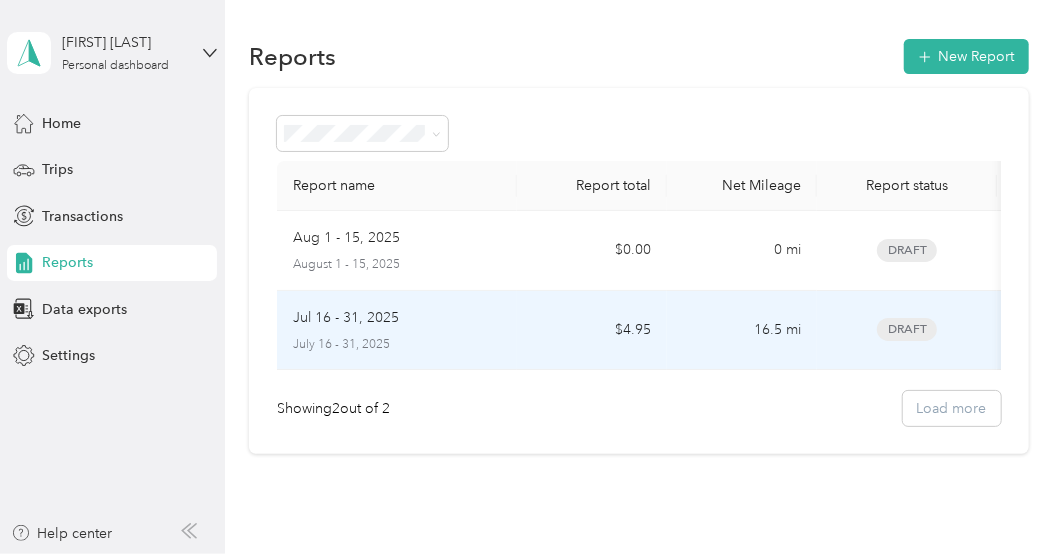 click on "$4.95" at bounding box center (592, 331) 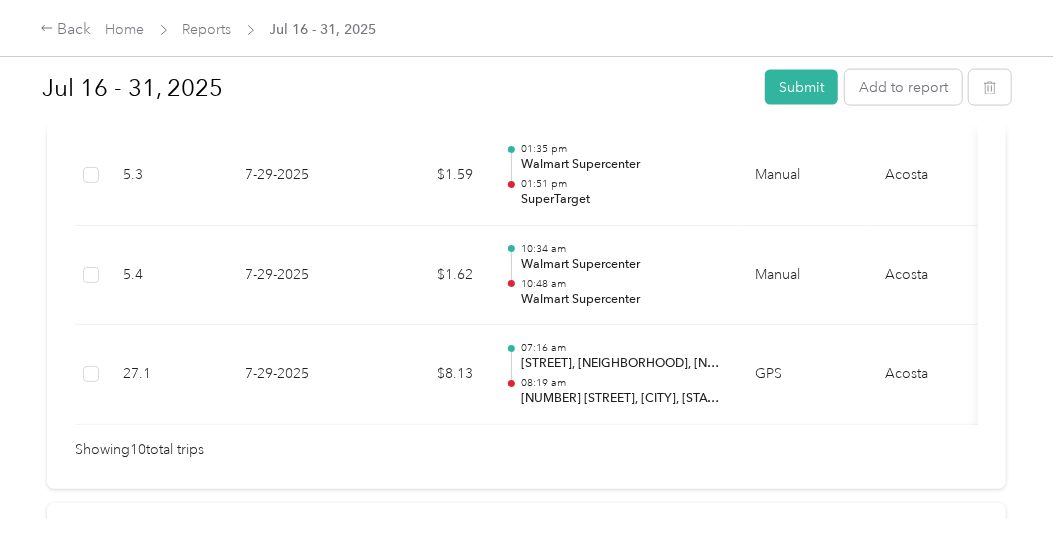 scroll, scrollTop: 1180, scrollLeft: 0, axis: vertical 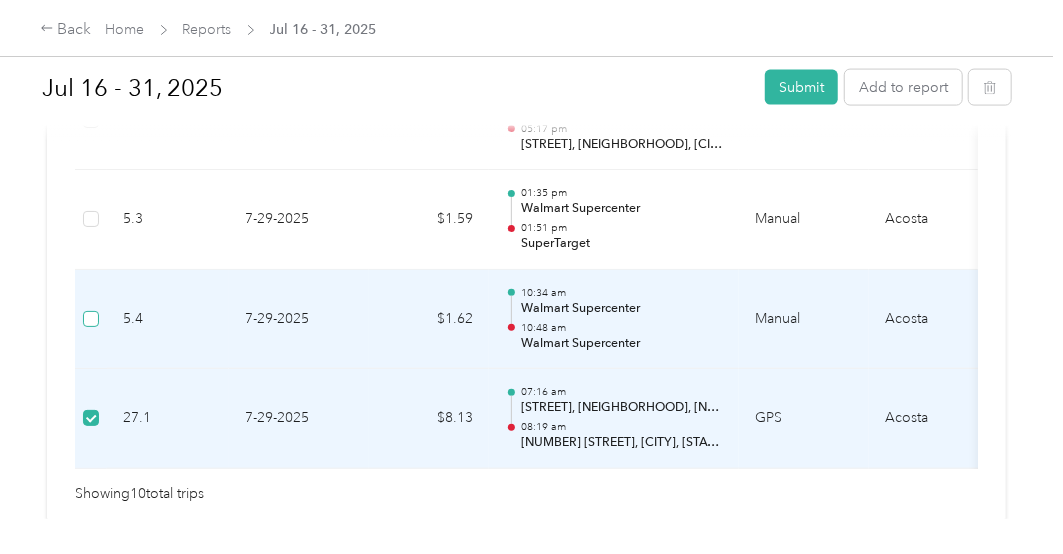 click at bounding box center [91, 319] 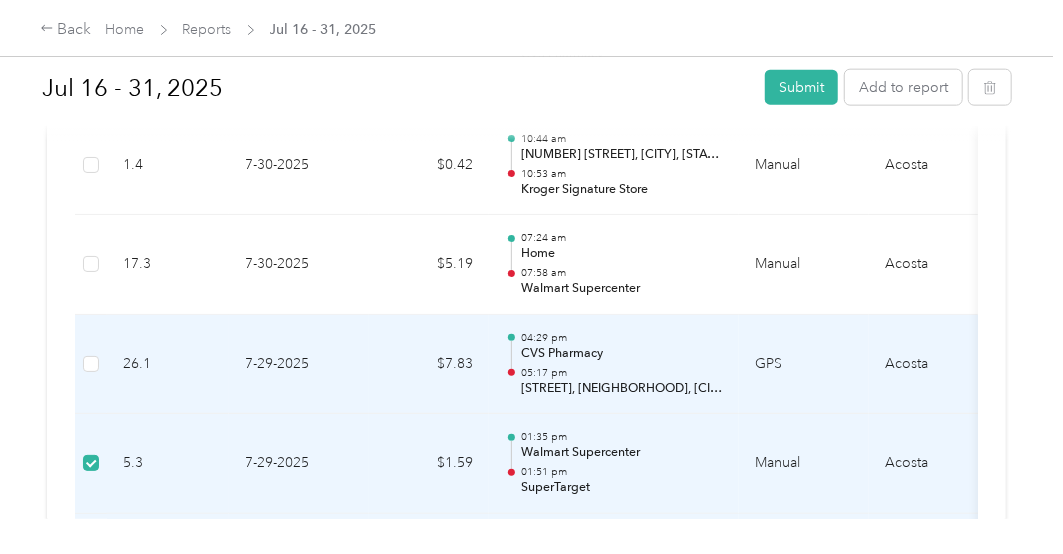 scroll, scrollTop: 992, scrollLeft: 0, axis: vertical 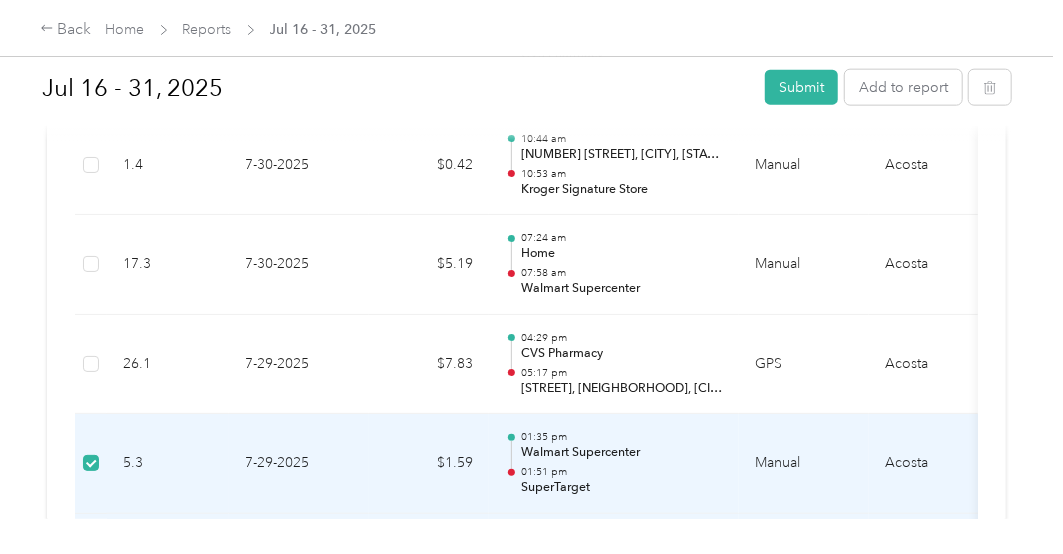 click on "Draft Draft, awaiting submission View  activity & comments Report Summary Mileage Total $ 4.95 Net mileage   16.5   mi Variable rate   $ 0.30 / mi Expense Total $ 0.00 Report total $ 4.95 Report ID [LICENSE] Report period Jul 16 - 31, 2025 Pay period shown after submission Submitter [FIRST] [LAST] Submitted on - Approvers shown after submission Trips (10) Expense (0) Gross Miles Trip Date Value Location Track Method Purpose Notes Tags                     25 7-31-2025 $7.50 04:15 pm SuperTarget 05:01 pm Home Manual Acosta - 4.4 7-31-2025 $1.32 12:43 pm Walmart Supercenter 12:57 pm [NUMBER] [STREET], [CITY], [STATE], [COUNTRY] Manual Acosta - 18.9 7-31-2025 $5.67 07:26 am [NUMBER] [STREET], [NEIGHBORHOOD], [CITY], [STATE] 07:58 am Walmart Supercenter GPS Acosta - 12.6 7-30-2025 $3.78 12:25 pm CVS Pharmacy 12:48 pm Relax The Bck Plano GPS Acosta - 1.4 7-30-2025 $0.42 10:44 am [NUMBER] [STREET], [CITY], [STATE], [COUNTRY] 10:53 am Kroger Signature Store Manual Acosta - 17.3 7-30-2025 $5.19" at bounding box center (526, -31) 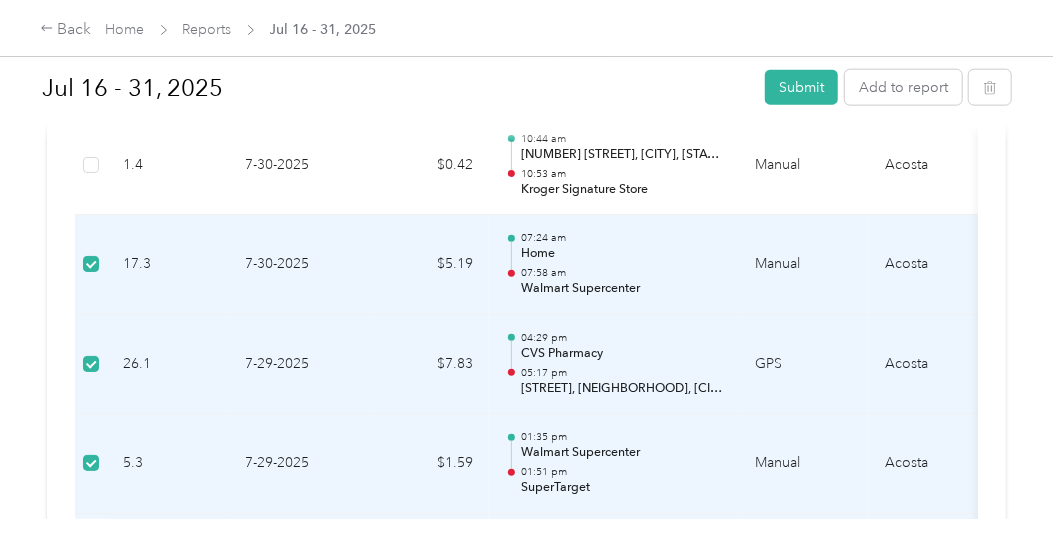 scroll, scrollTop: 738, scrollLeft: 0, axis: vertical 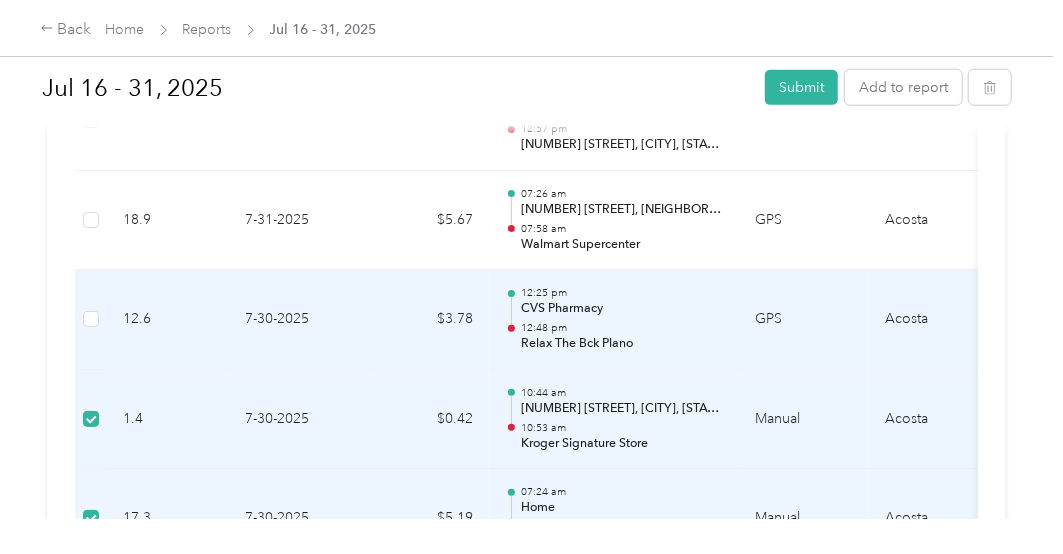 click at bounding box center (91, 320) 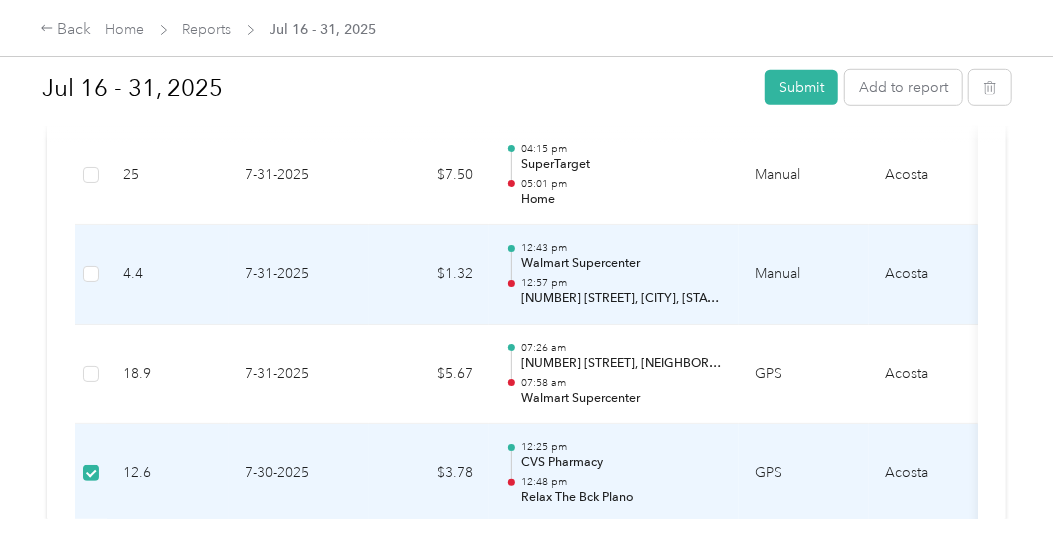 scroll, scrollTop: 550, scrollLeft: 0, axis: vertical 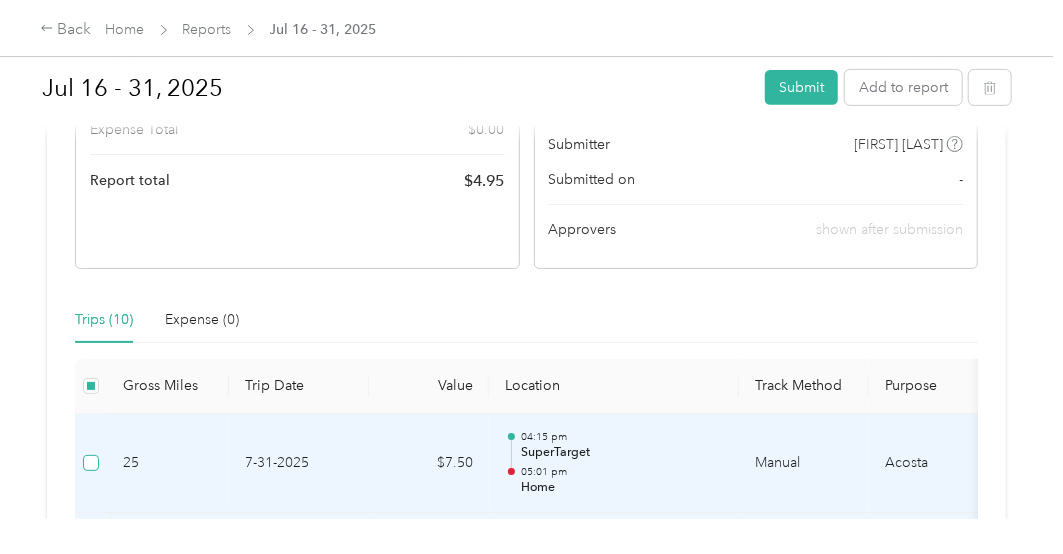 click at bounding box center [91, 463] 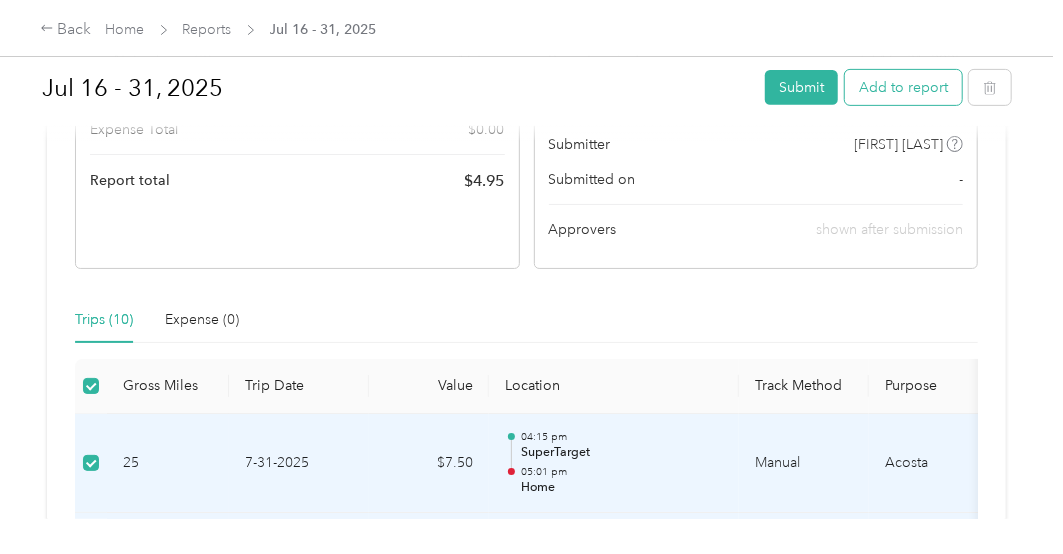 click on "Add to report" at bounding box center (903, 87) 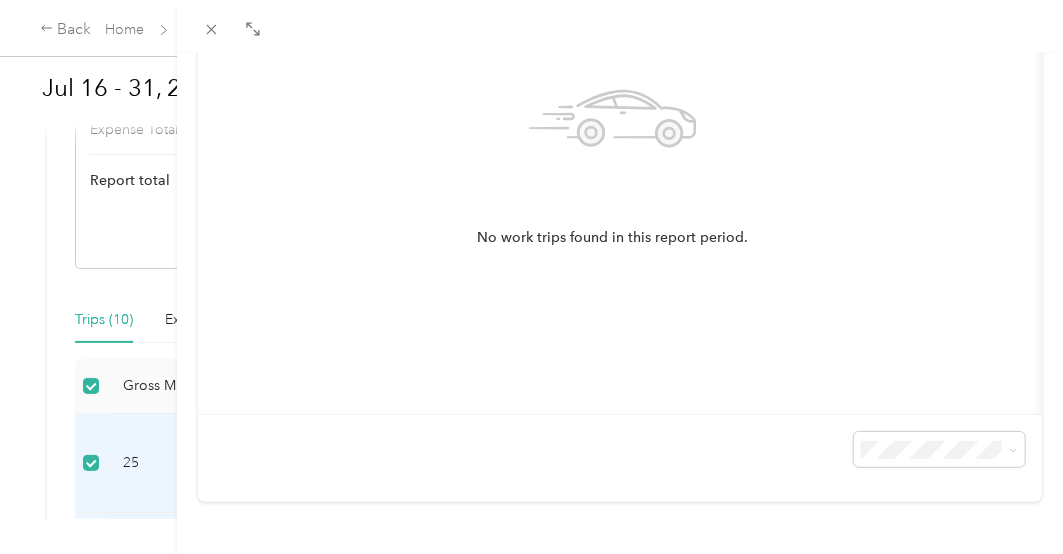 scroll, scrollTop: 0, scrollLeft: 0, axis: both 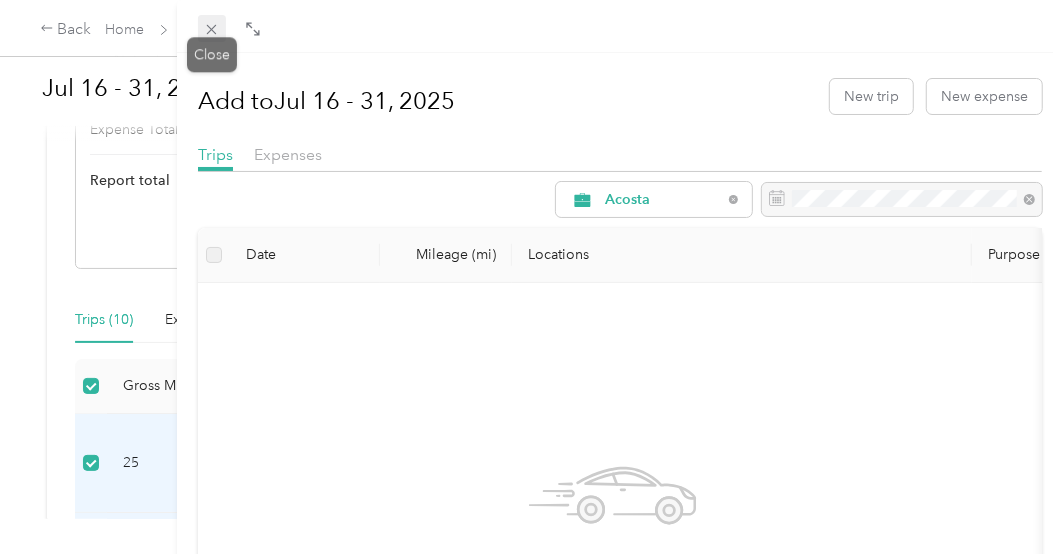 click 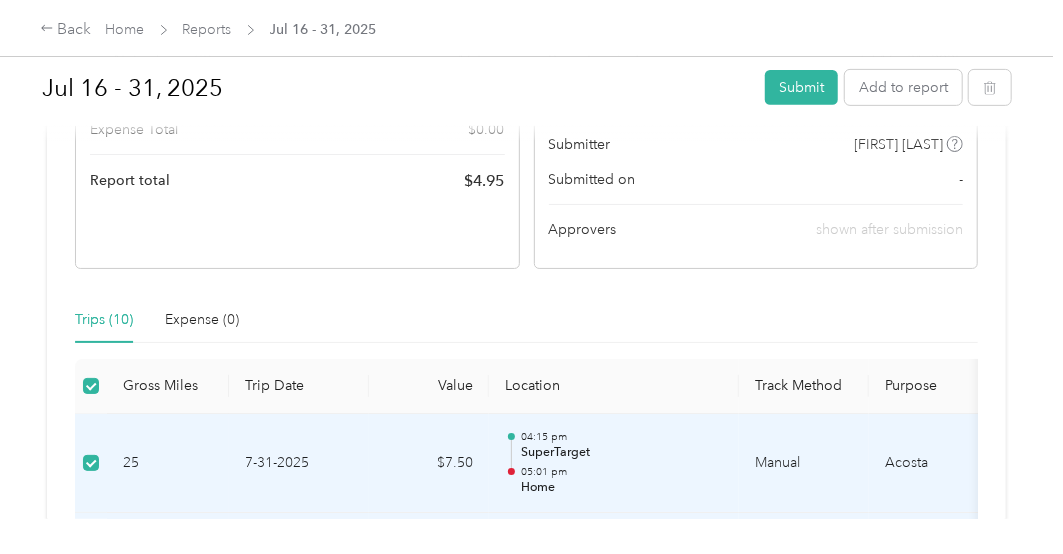 click on "Trips (10) Expense (0)" at bounding box center (526, 320) 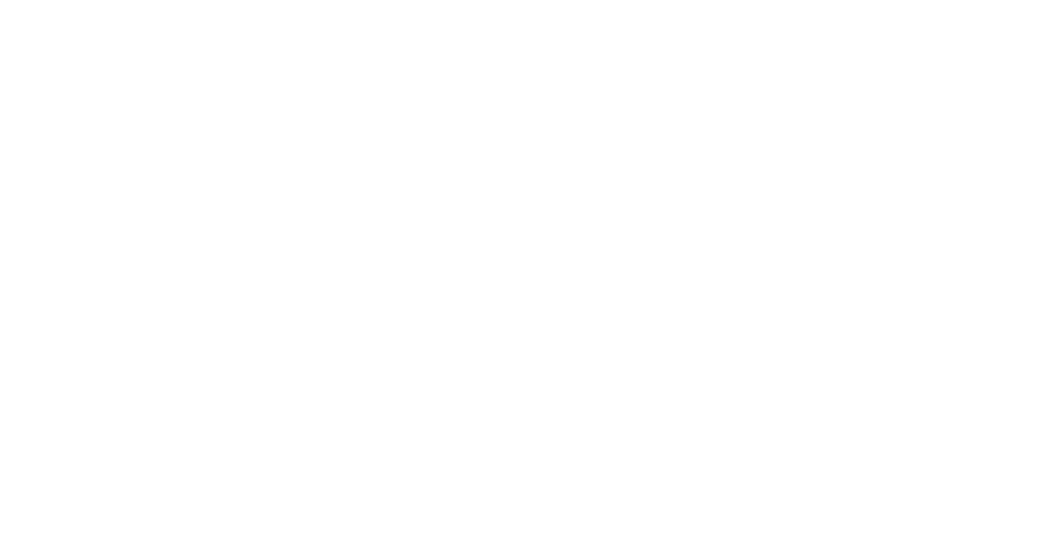 scroll, scrollTop: 0, scrollLeft: 0, axis: both 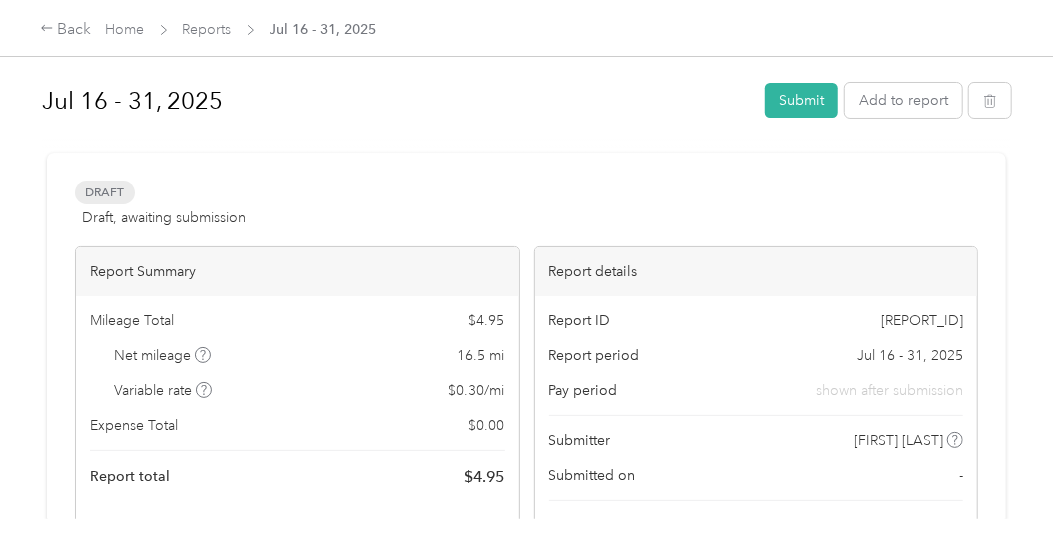 click on "Draft Draft, awaiting submission View  activity & comments Report Summary Mileage Total $ 4.95 Net mileage   16.5   mi Variable rate   $ 0.30 / mi Expense Total $ 0.00 Report total $ 4.95 Report ID [LICENSE] Report period Jul 16 - 31, 2025 Pay period shown after submission Submitter [FIRST] [LAST] Submitted on - Approvers shown after submission Trips (10) Expense (0) Gross Miles Trip Date Value Location Track Method Purpose Notes Tags                     25 7-31-2025 $7.50 04:15 pm SuperTarget 05:01 pm Home Manual Acosta - 4.4 7-31-2025 $1.32 12:43 pm Walmart Supercenter 12:57 pm [NUMBER] [STREET], [CITY], [STATE], [COUNTRY] Manual Acosta - 18.9 7-31-2025 $5.67 07:26 am [NUMBER] [STREET], [NEIGHBORHOOD], [CITY], [STATE] 07:58 am Walmart Supercenter GPS Acosta - 12.6 7-30-2025 $3.78 12:25 pm CVS Pharmacy 12:48 pm Relax The Bck Plano GPS Acosta - 1.4 7-30-2025 $0.42 10:44 am [NUMBER] [STREET], [CITY], [STATE], [COUNTRY] 10:53 am Kroger Signature Store Manual Acosta - 17.3 7-30-2025 $5.19" at bounding box center (526, 961) 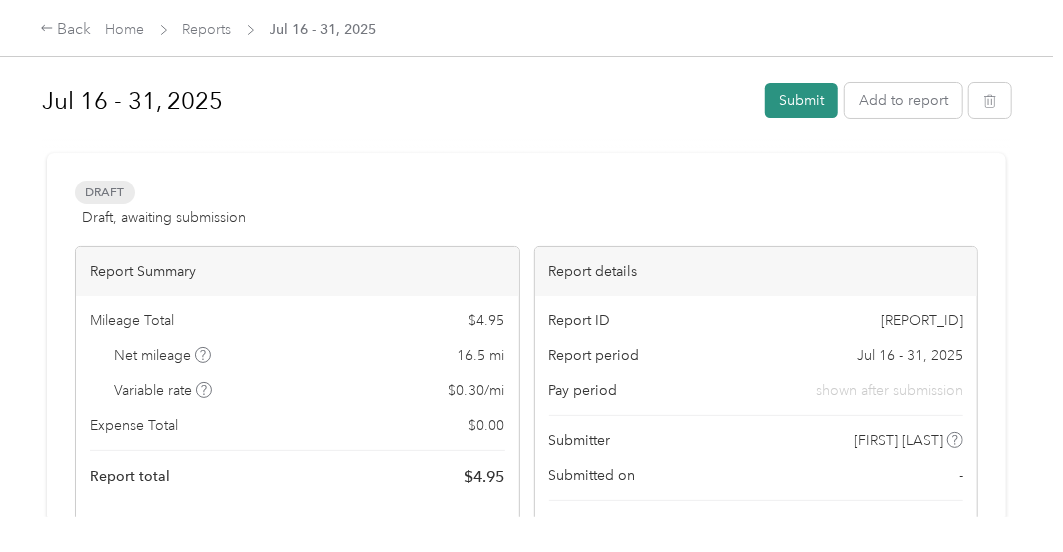 click on "Submit" at bounding box center (801, 100) 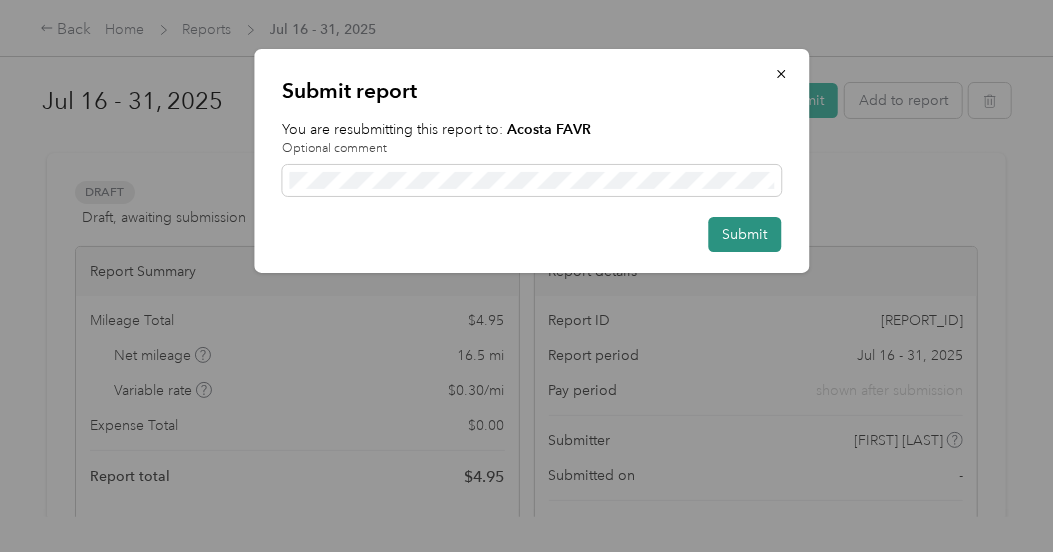 click on "Submit" at bounding box center [744, 234] 